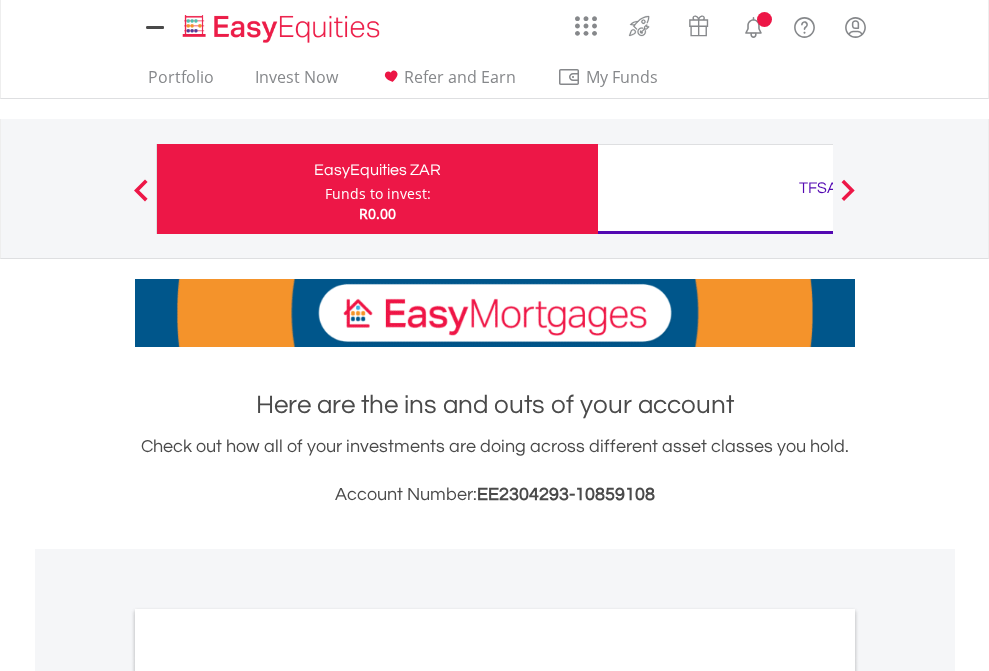 scroll, scrollTop: 0, scrollLeft: 0, axis: both 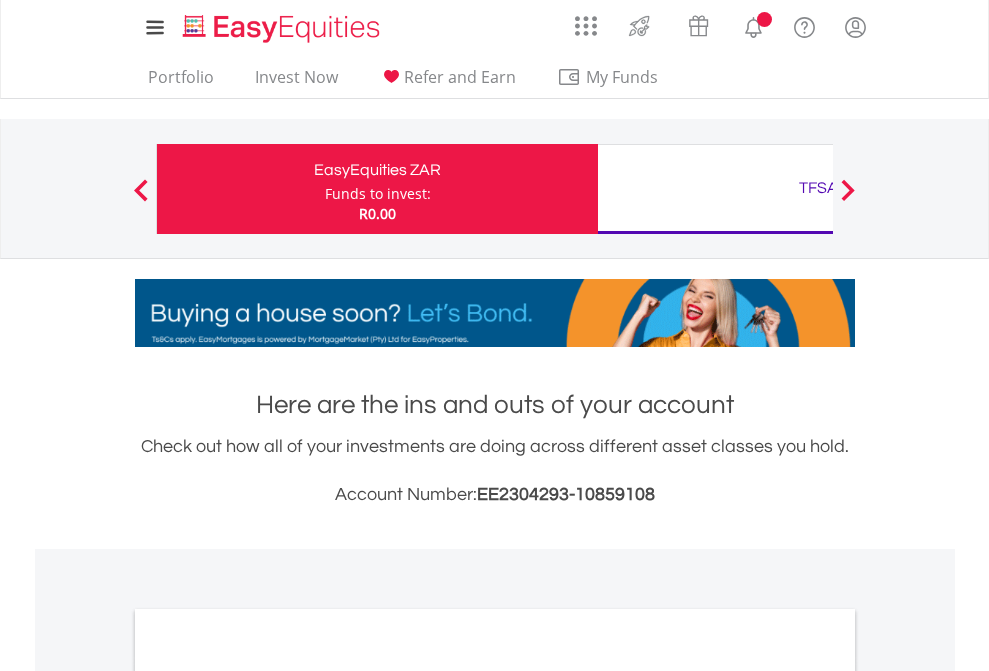 click on "Funds to invest:" at bounding box center (378, 194) 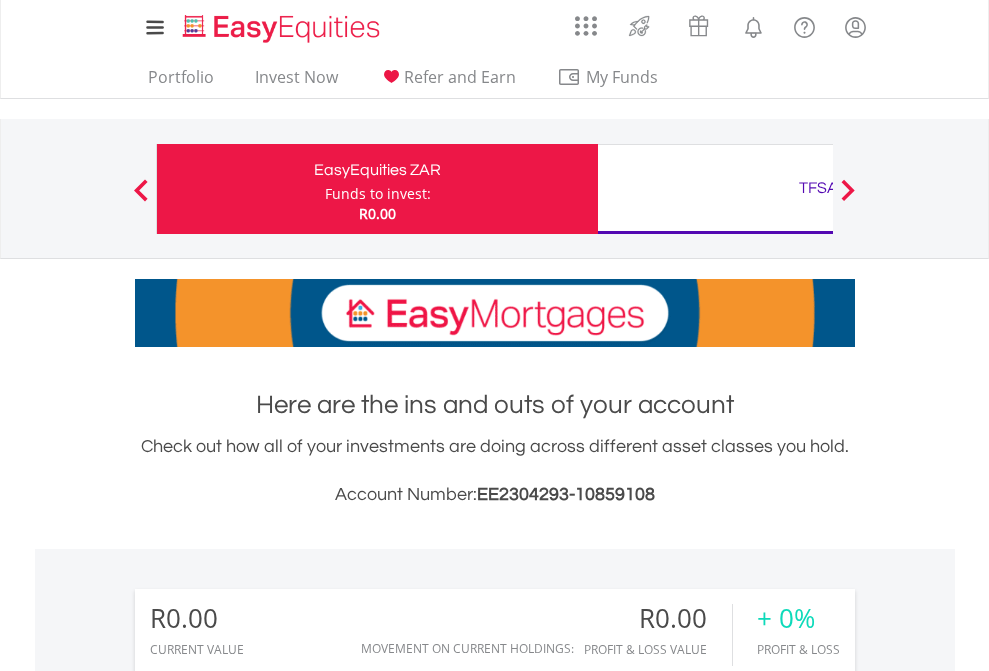 scroll, scrollTop: 999808, scrollLeft: 999687, axis: both 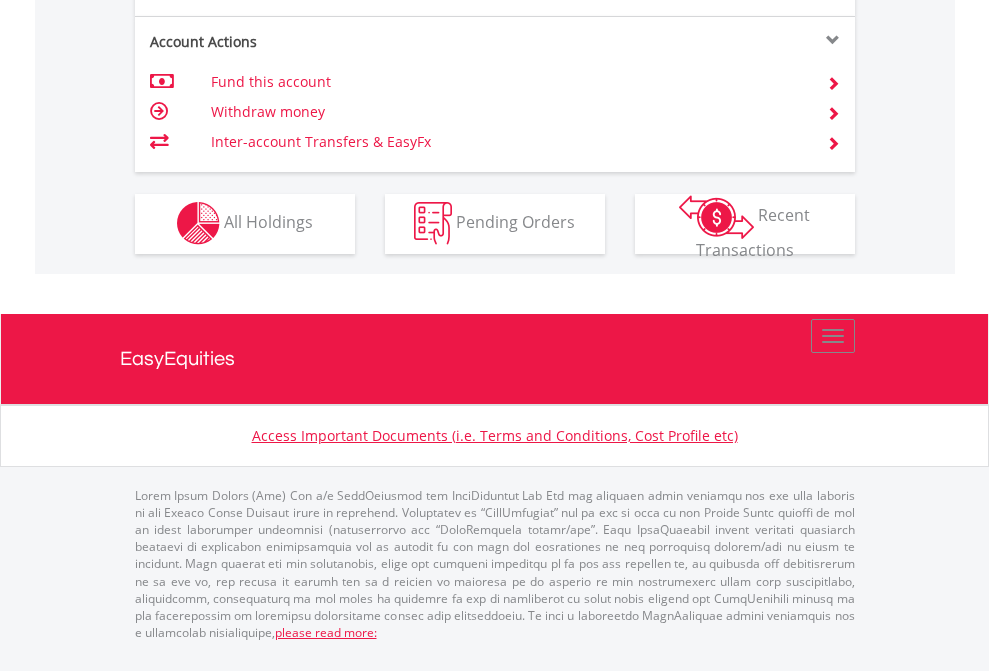 click on "Investment types" at bounding box center (706, -353) 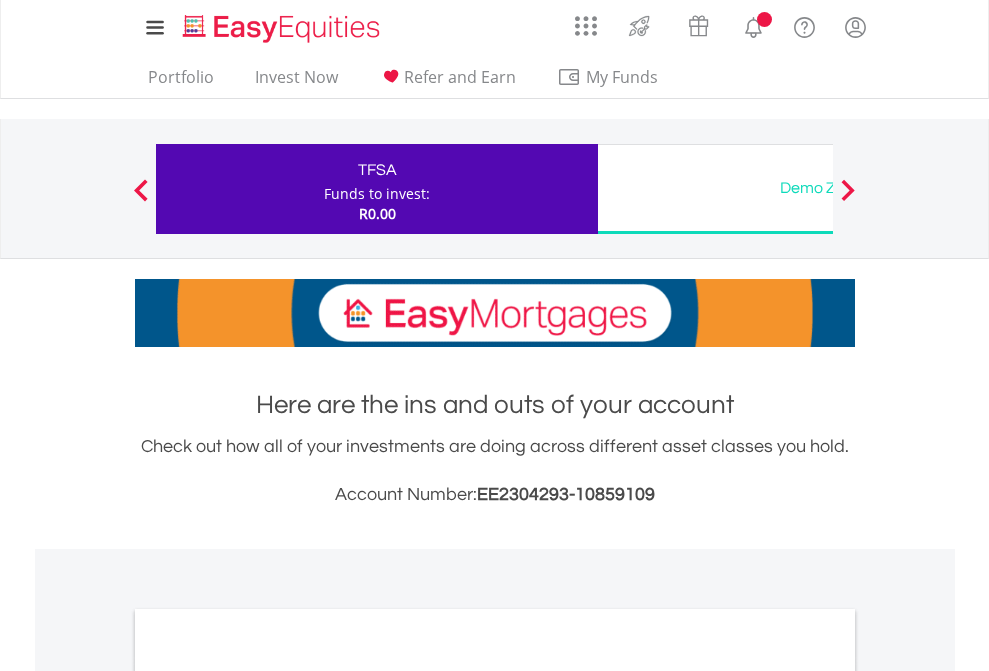 scroll, scrollTop: 0, scrollLeft: 0, axis: both 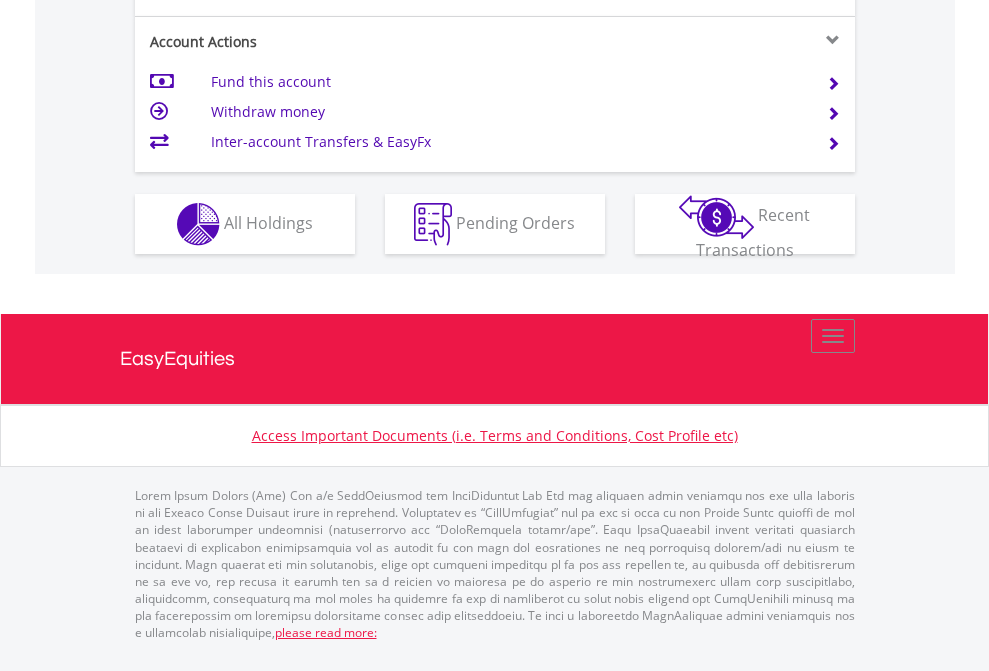 click on "Investment types" at bounding box center [706, -337] 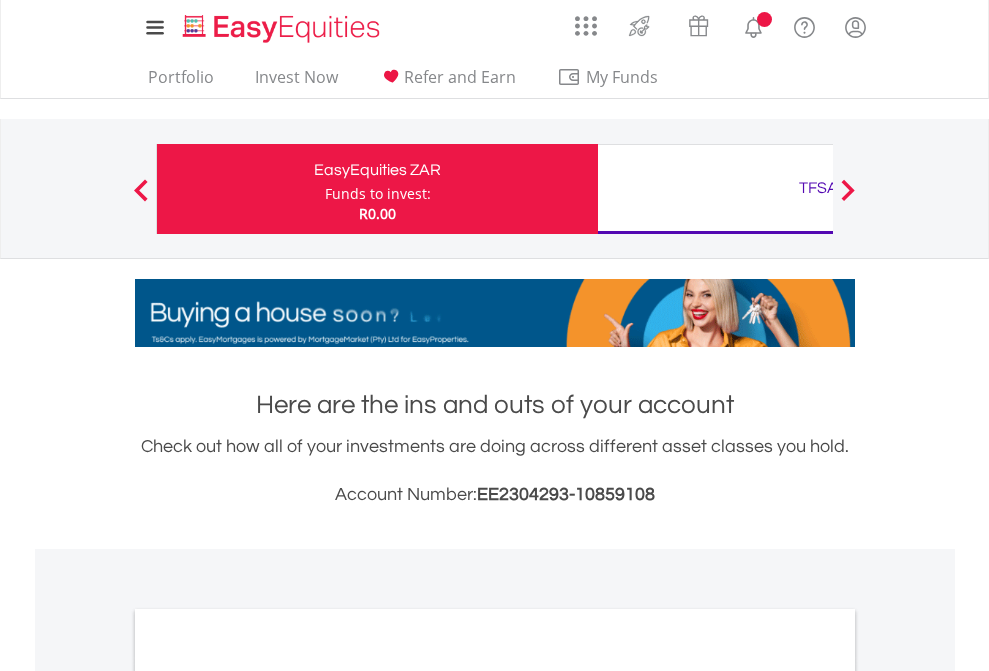 scroll, scrollTop: 0, scrollLeft: 0, axis: both 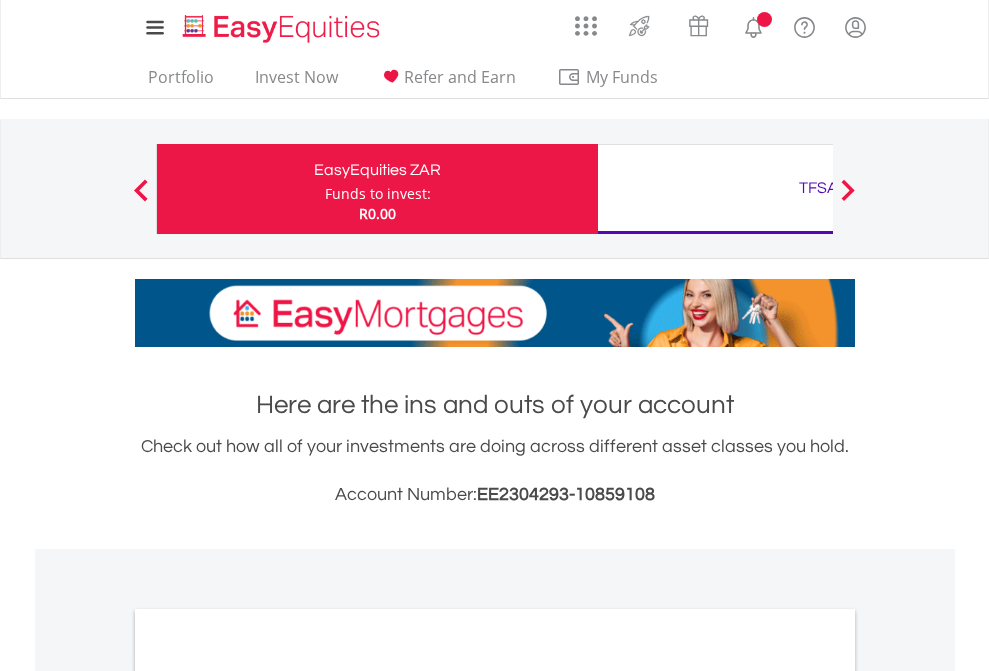 click on "All Holdings" at bounding box center (268, 1096) 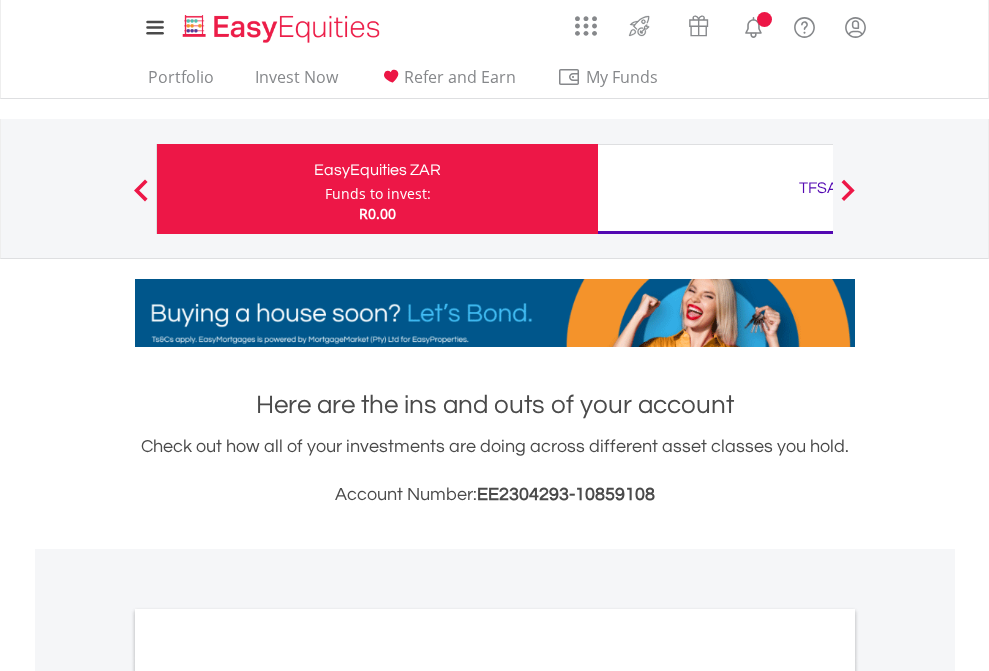 scroll, scrollTop: 1202, scrollLeft: 0, axis: vertical 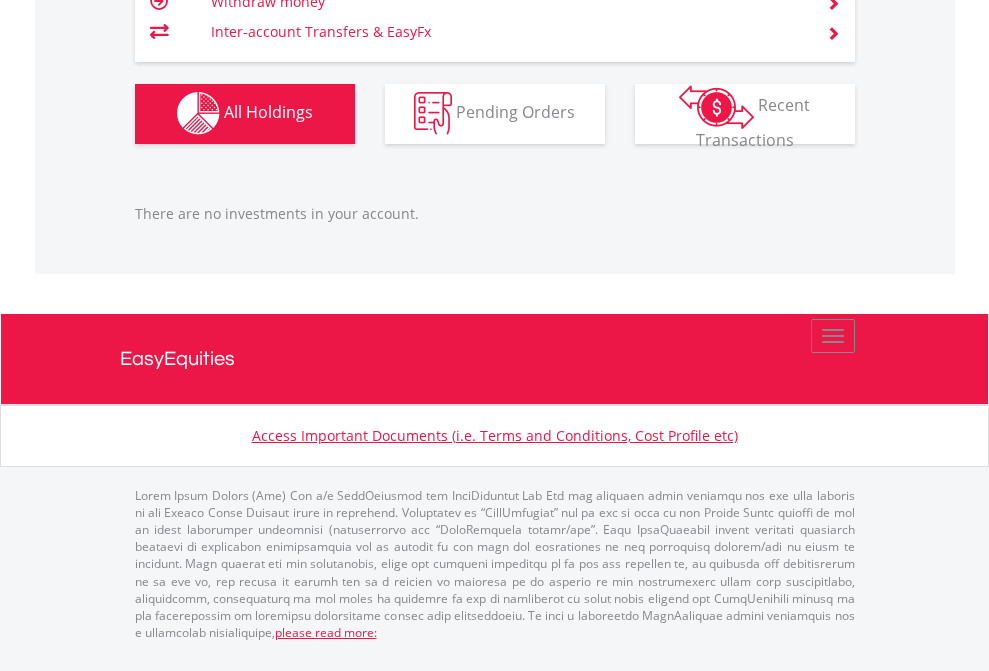 click on "TFSA" at bounding box center [818, -1142] 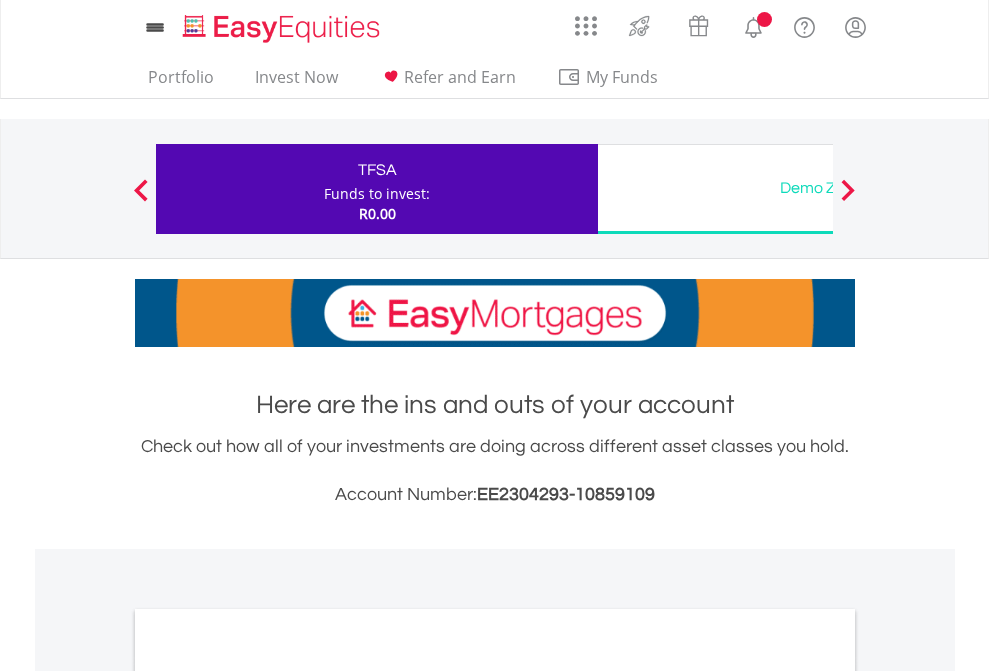 scroll, scrollTop: 0, scrollLeft: 0, axis: both 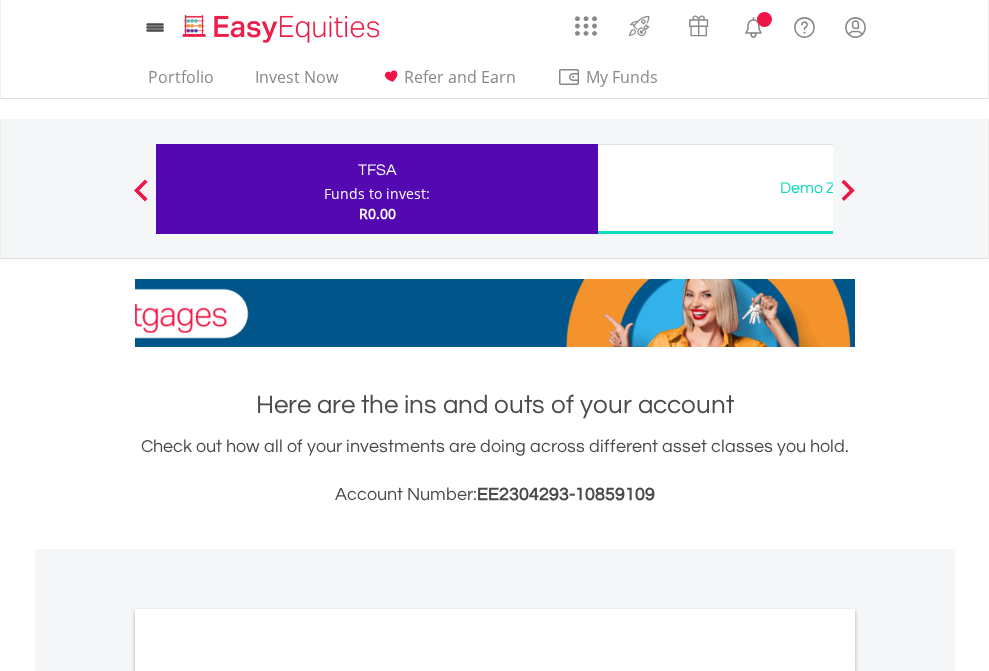 click on "All Holdings" at bounding box center [268, 1096] 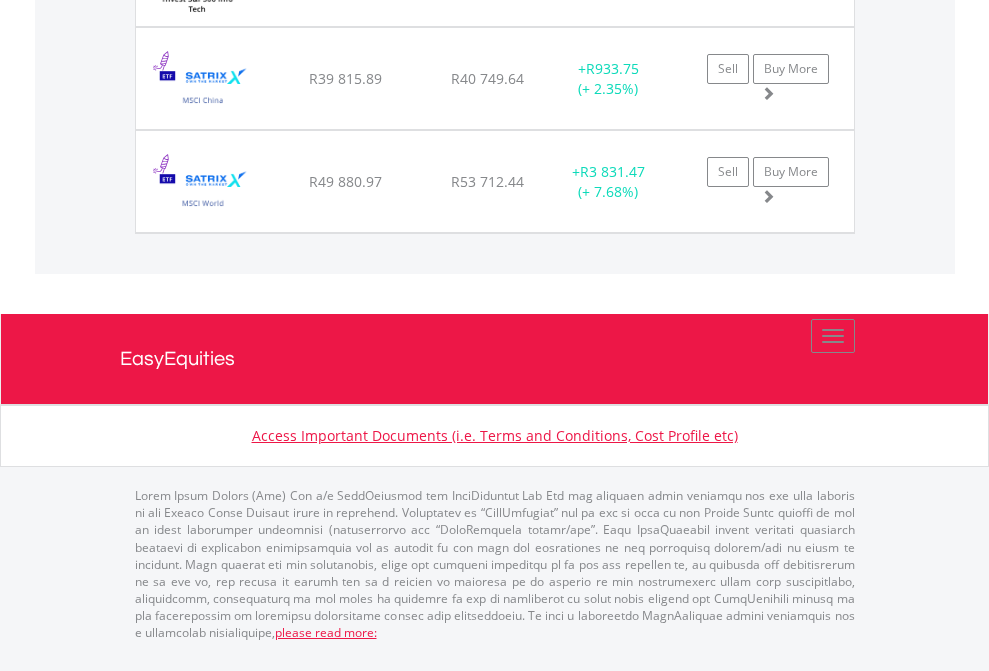 scroll, scrollTop: 2225, scrollLeft: 0, axis: vertical 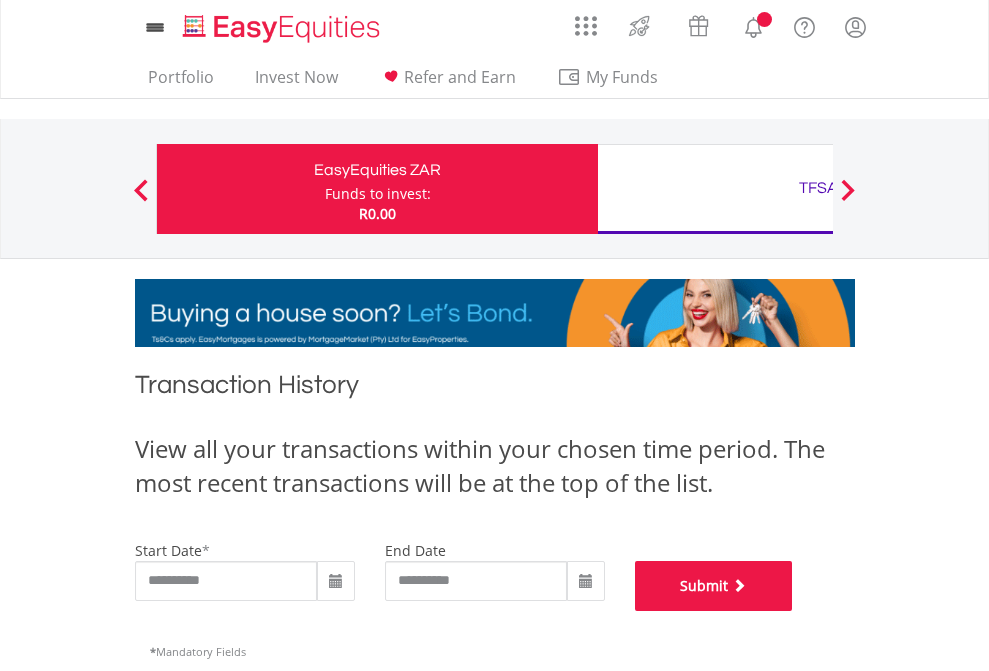 click on "Submit" at bounding box center [714, 586] 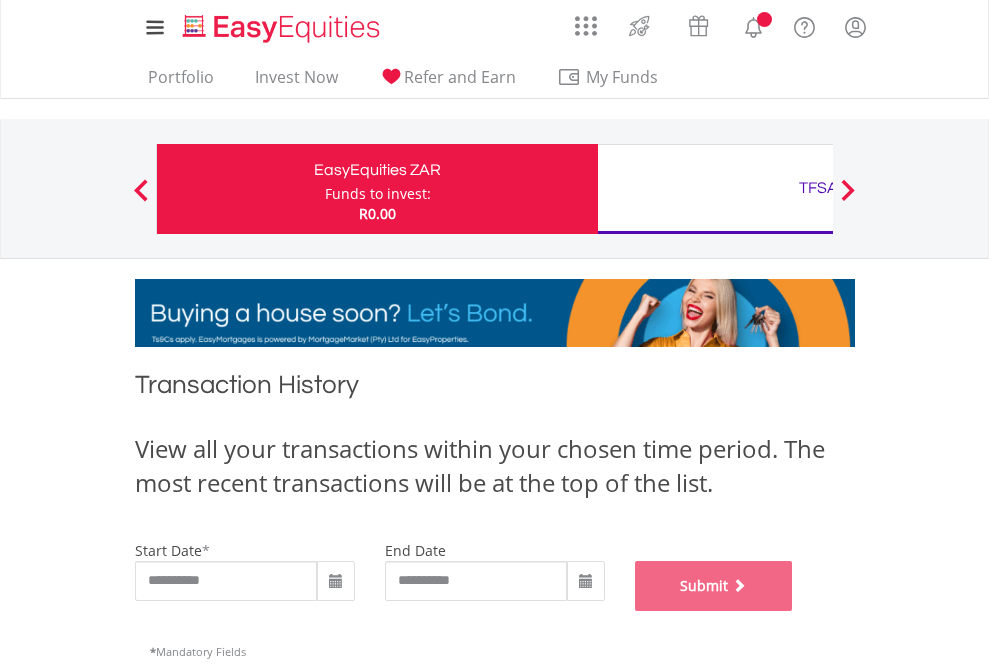 scroll, scrollTop: 811, scrollLeft: 0, axis: vertical 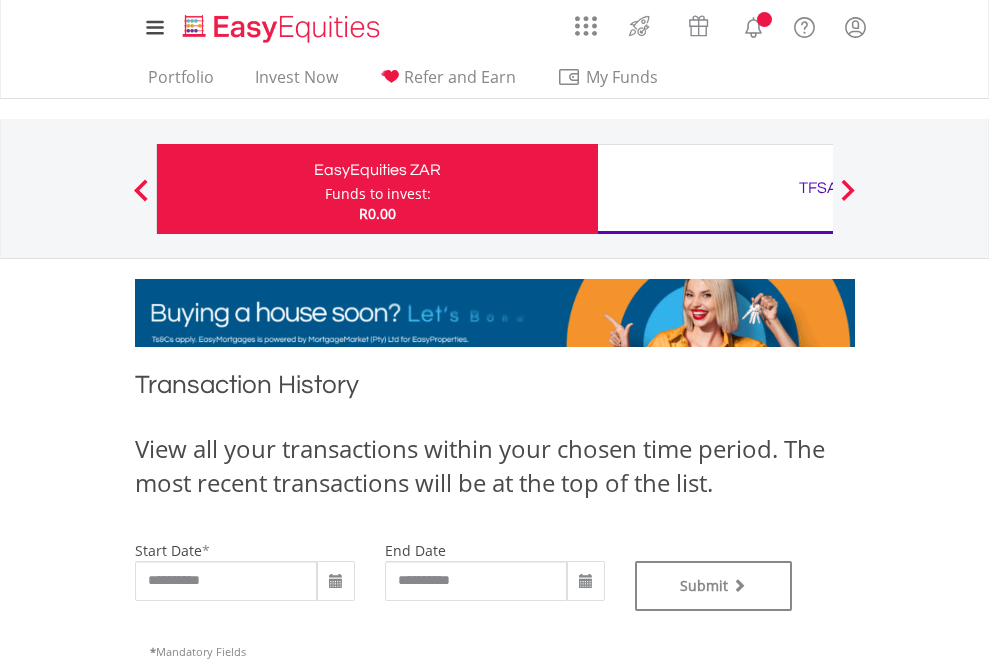 click on "TFSA" at bounding box center (818, 188) 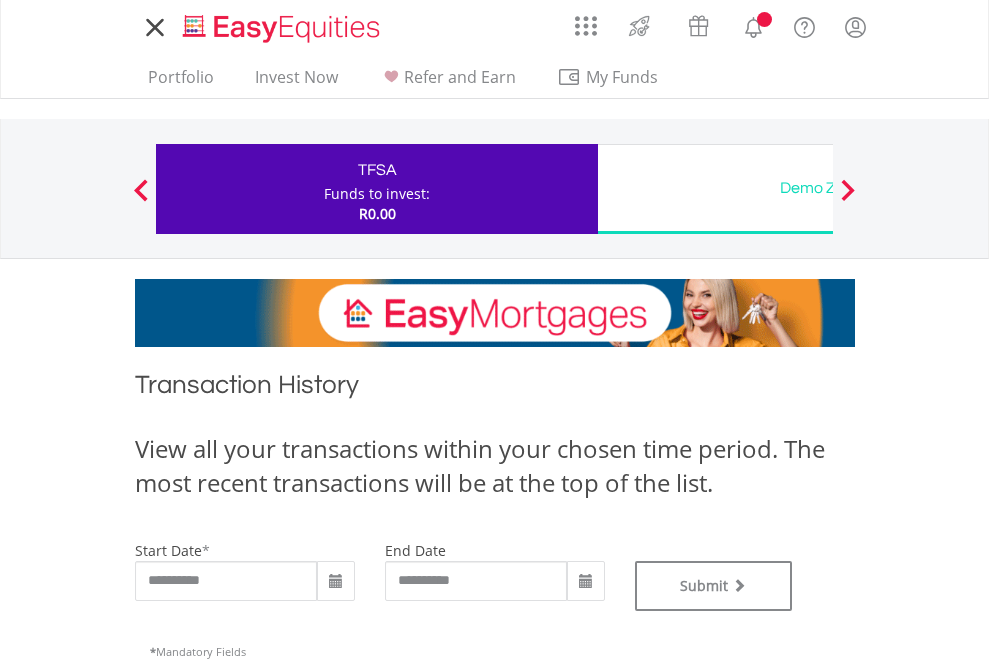 scroll, scrollTop: 0, scrollLeft: 0, axis: both 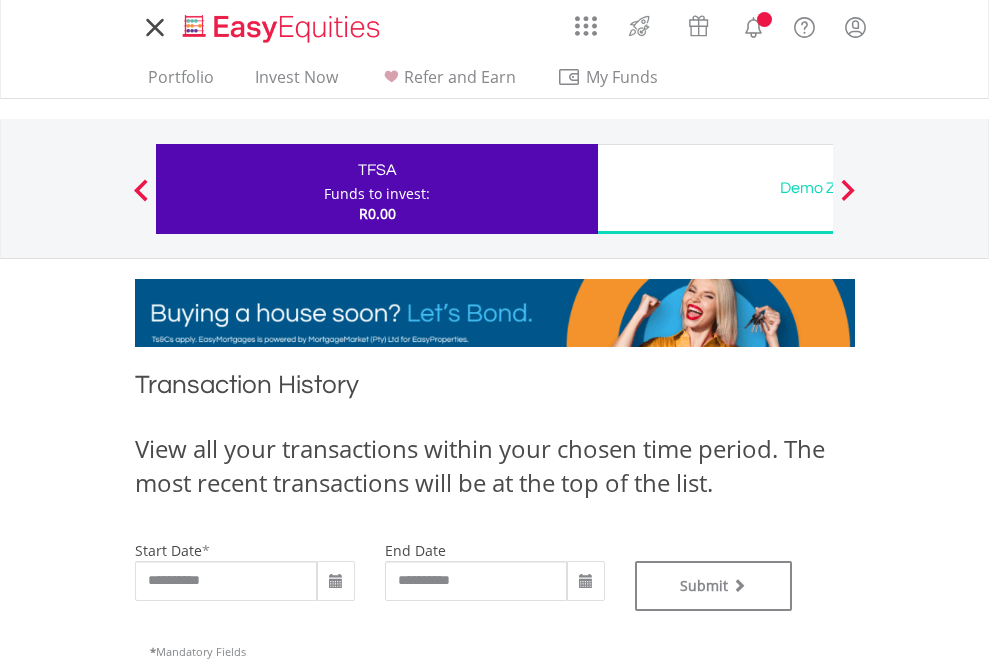 type on "**********" 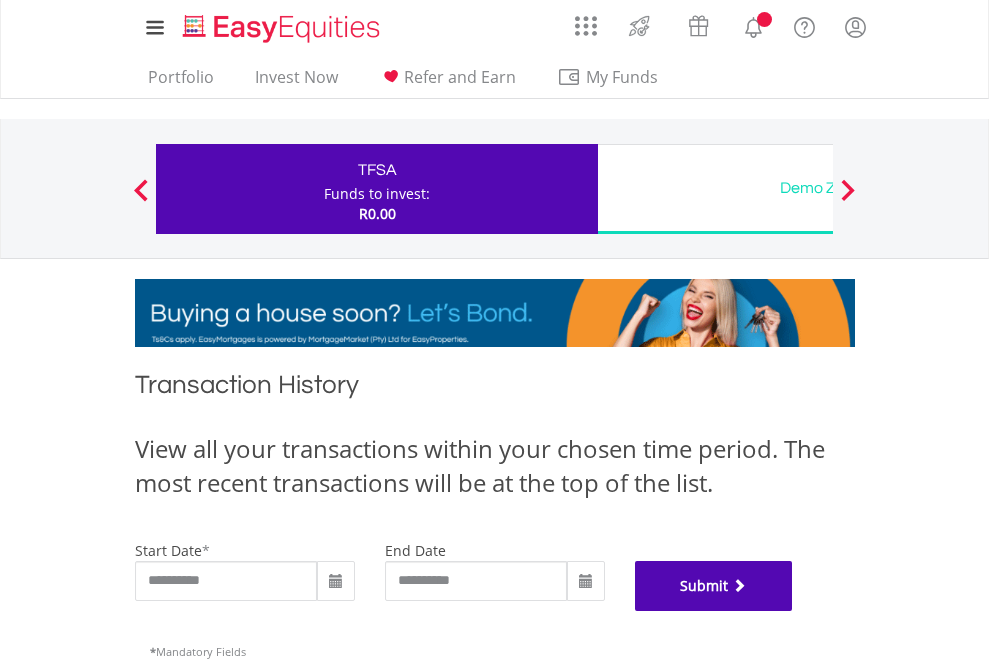 click on "Submit" at bounding box center [714, 586] 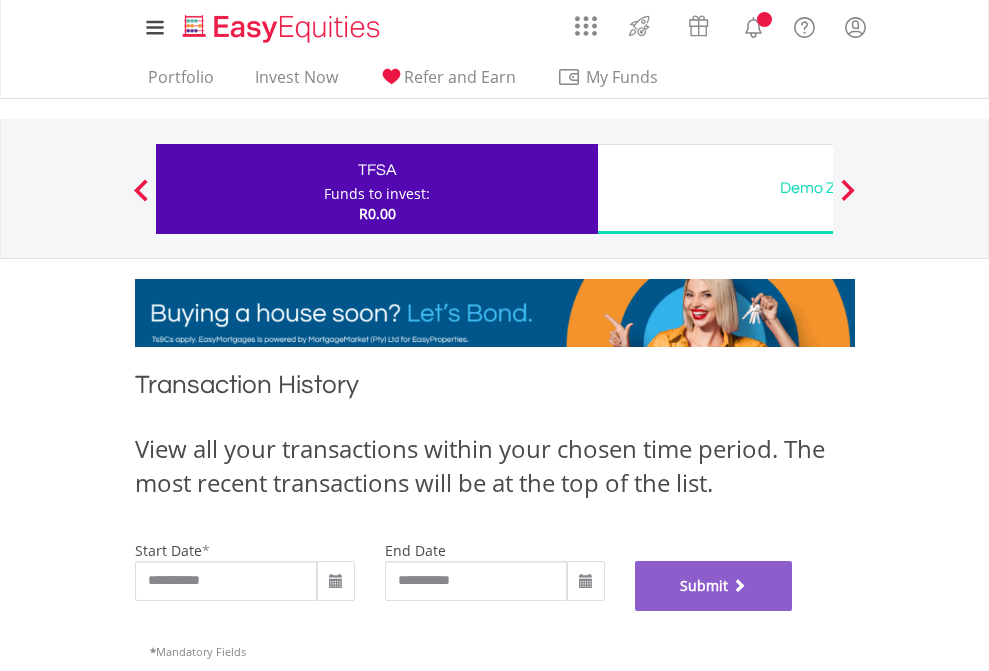 scroll, scrollTop: 811, scrollLeft: 0, axis: vertical 